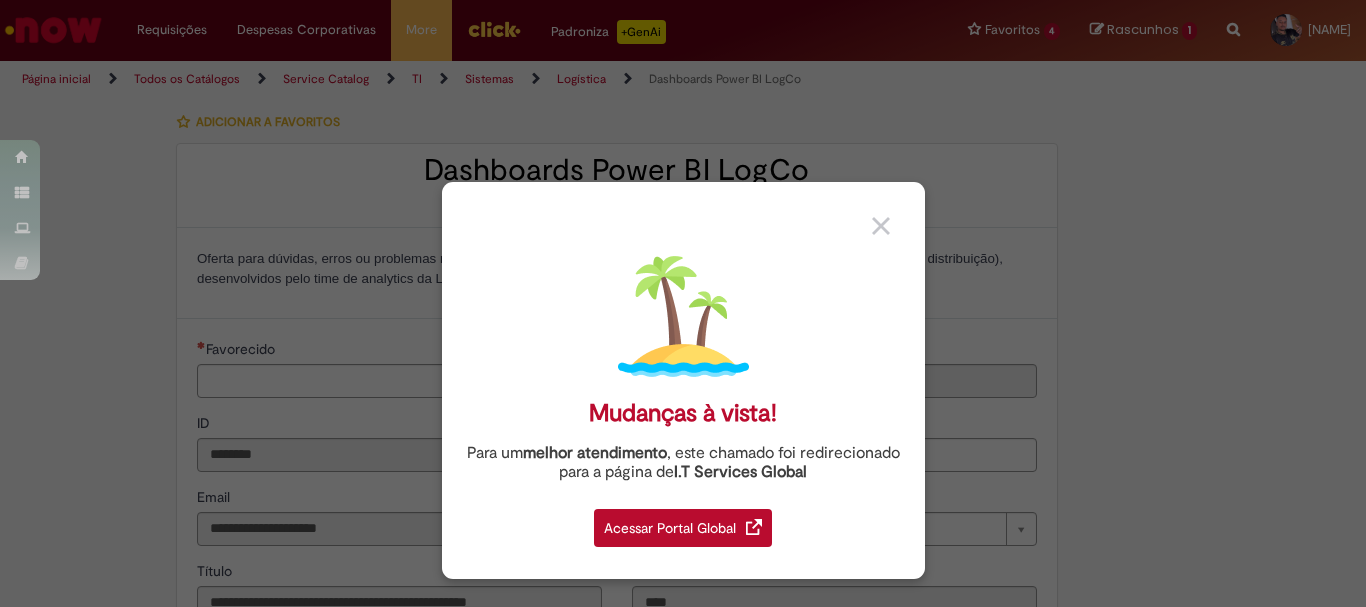 type on "**********" 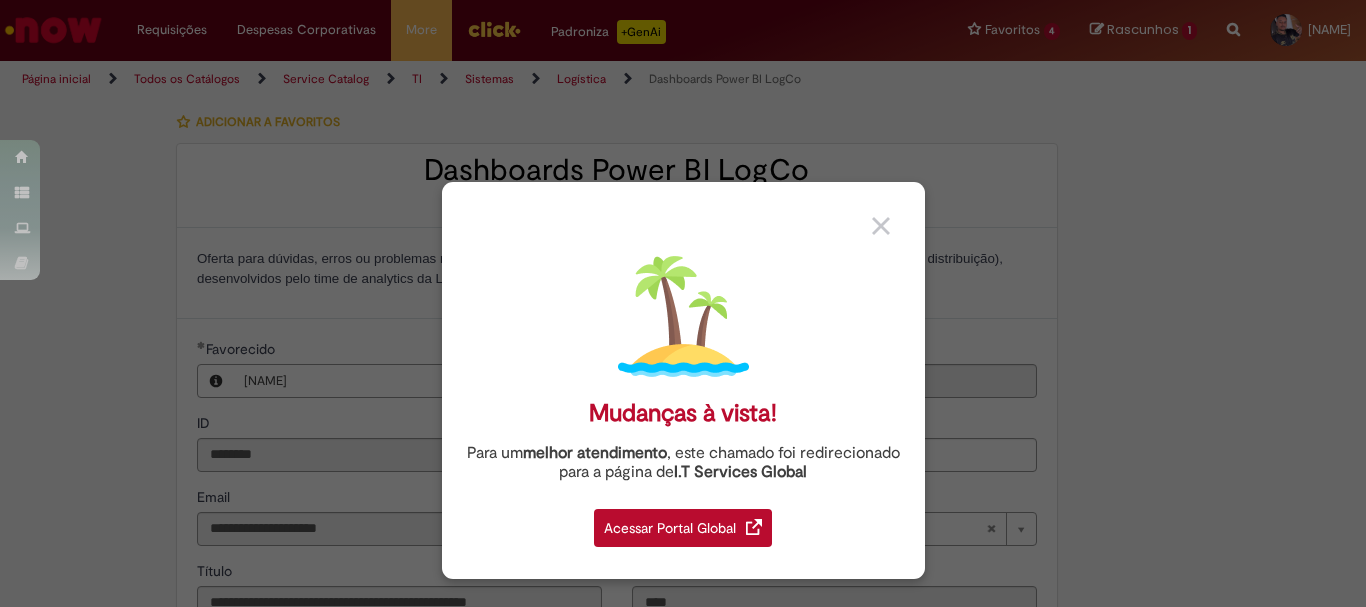 click at bounding box center (881, 226) 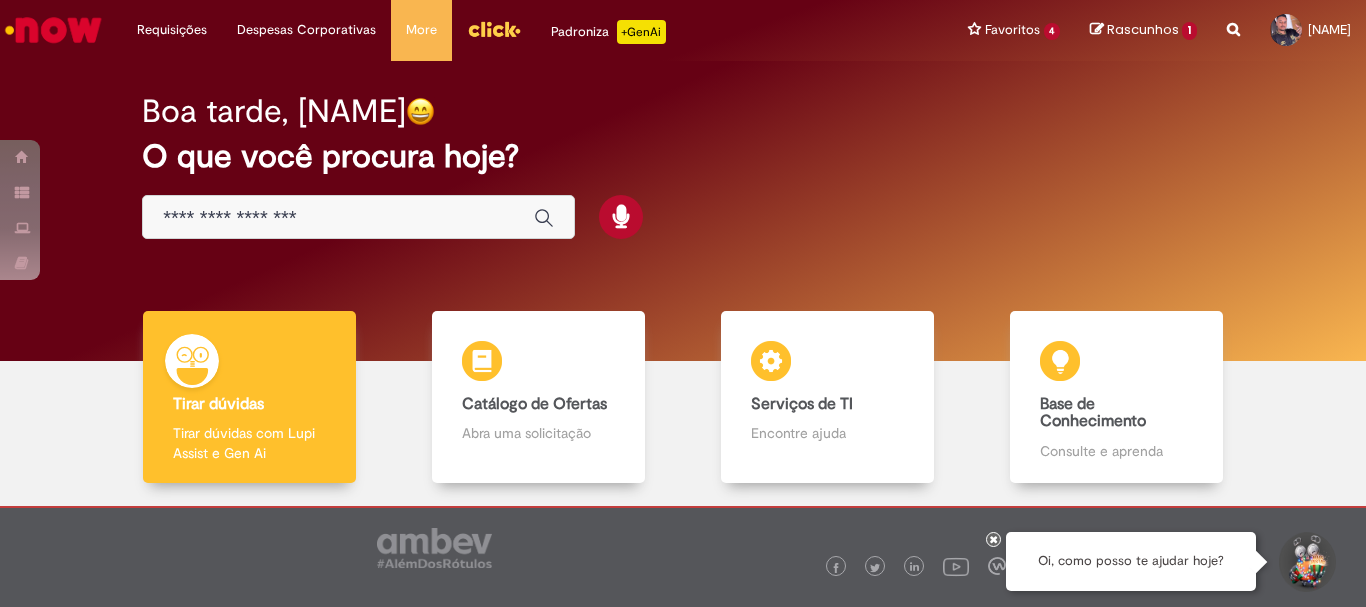 click at bounding box center [994, 539] 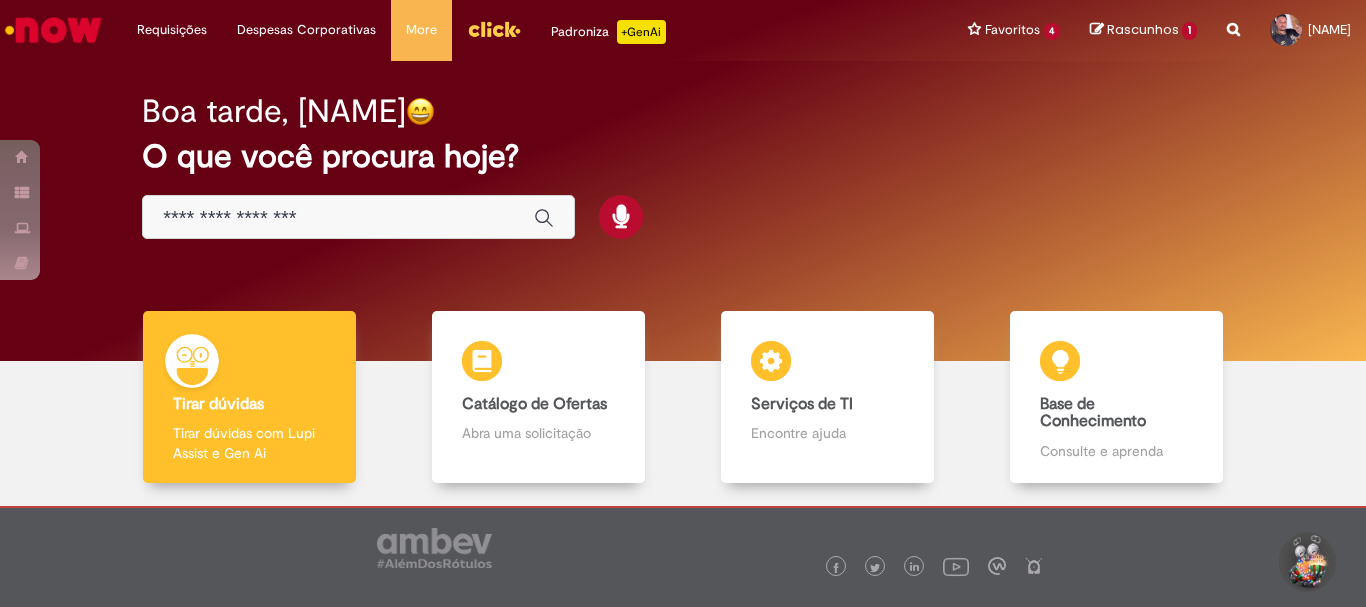 click at bounding box center (338, 218) 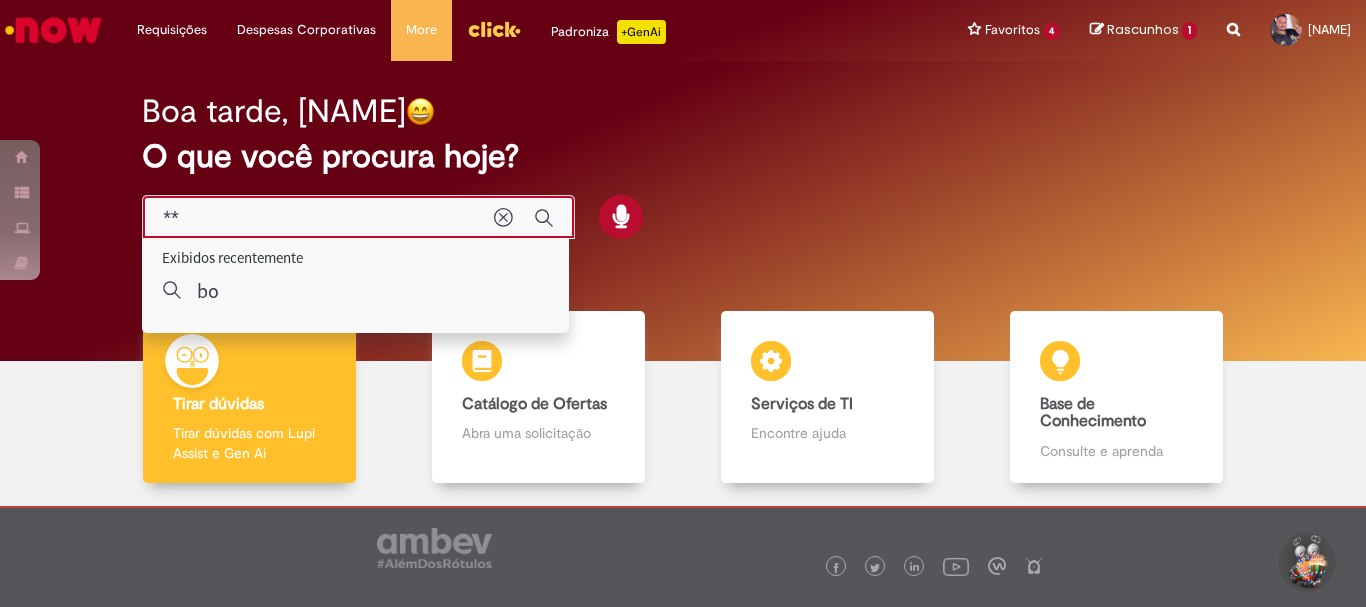 type on "*" 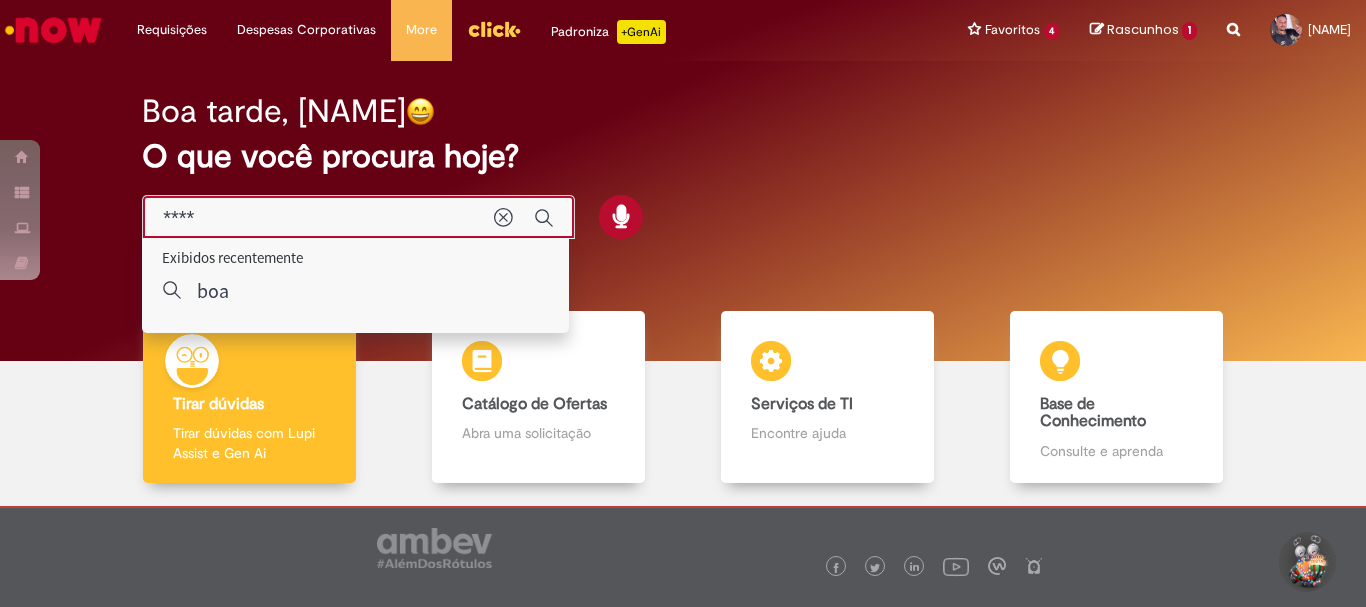 type on "*****" 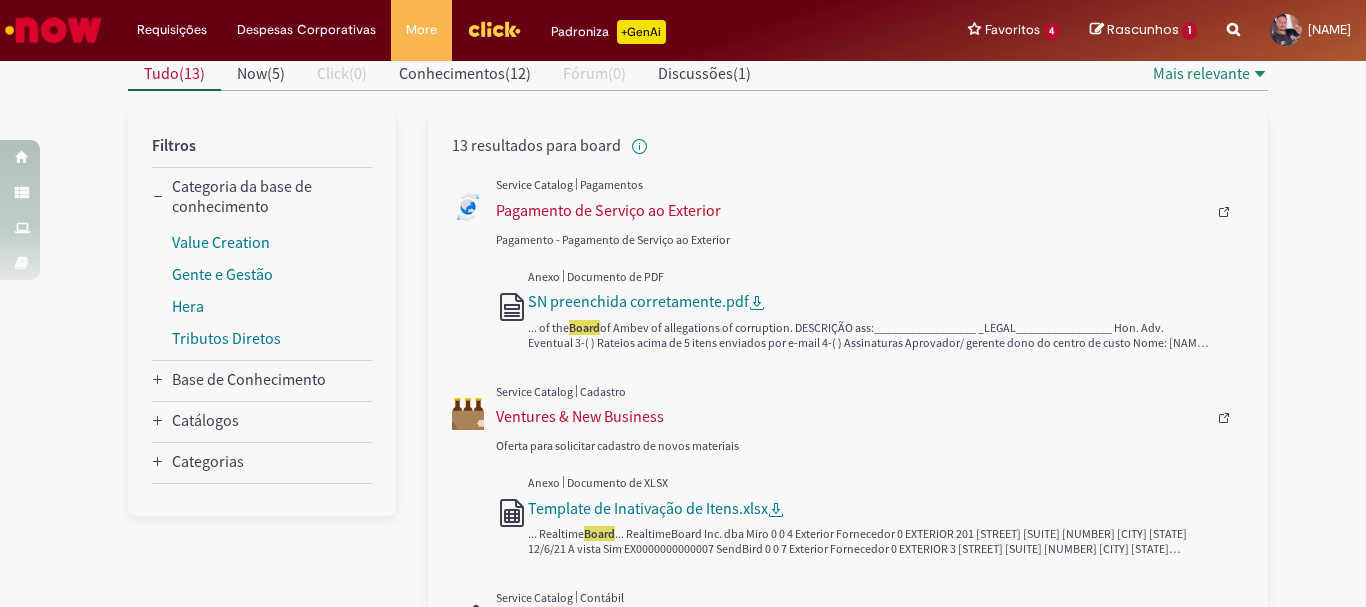 scroll, scrollTop: 0, scrollLeft: 0, axis: both 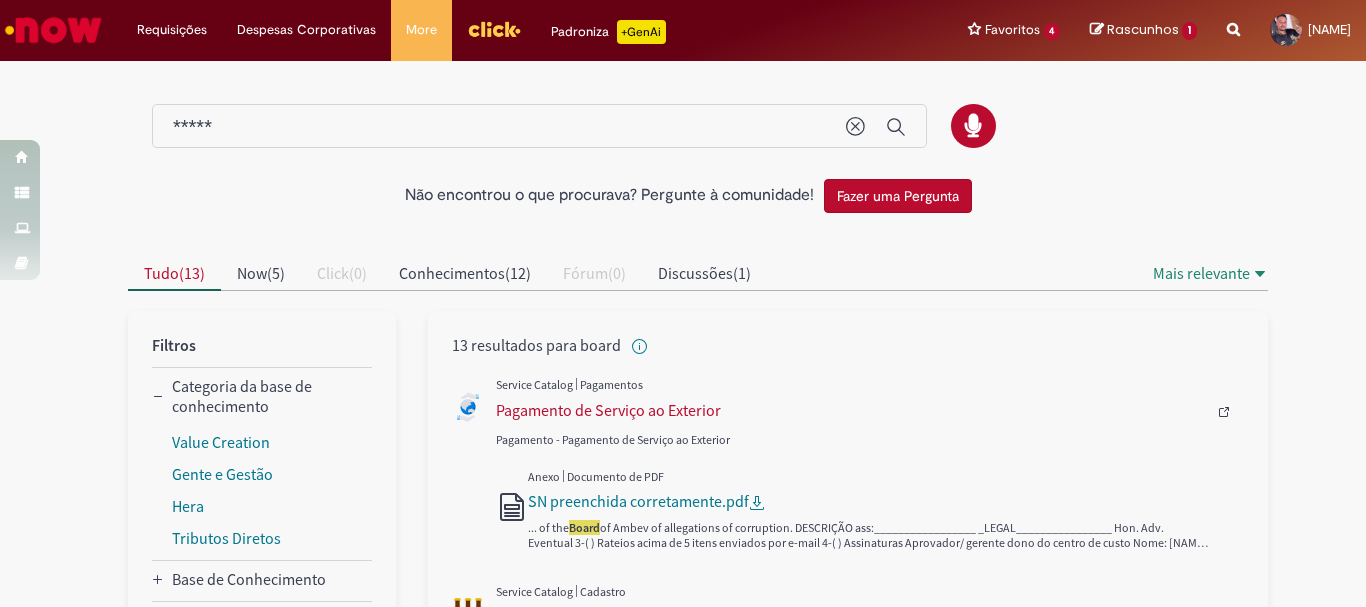 click on "*****" at bounding box center [539, 126] 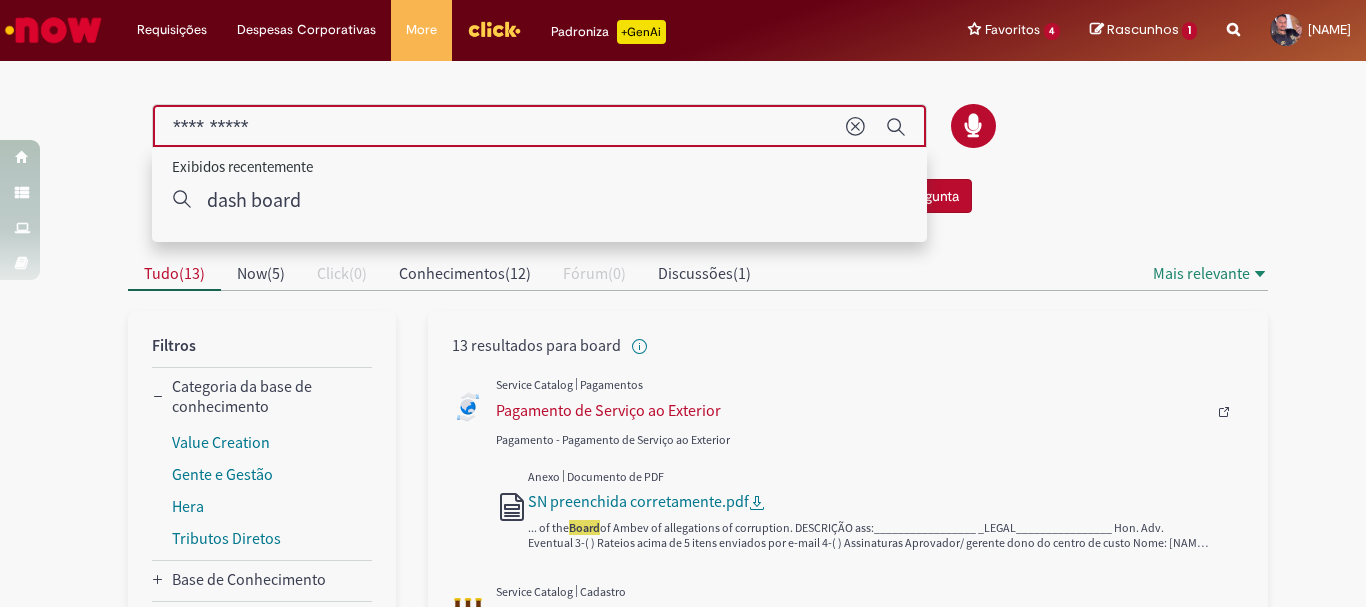 type on "**********" 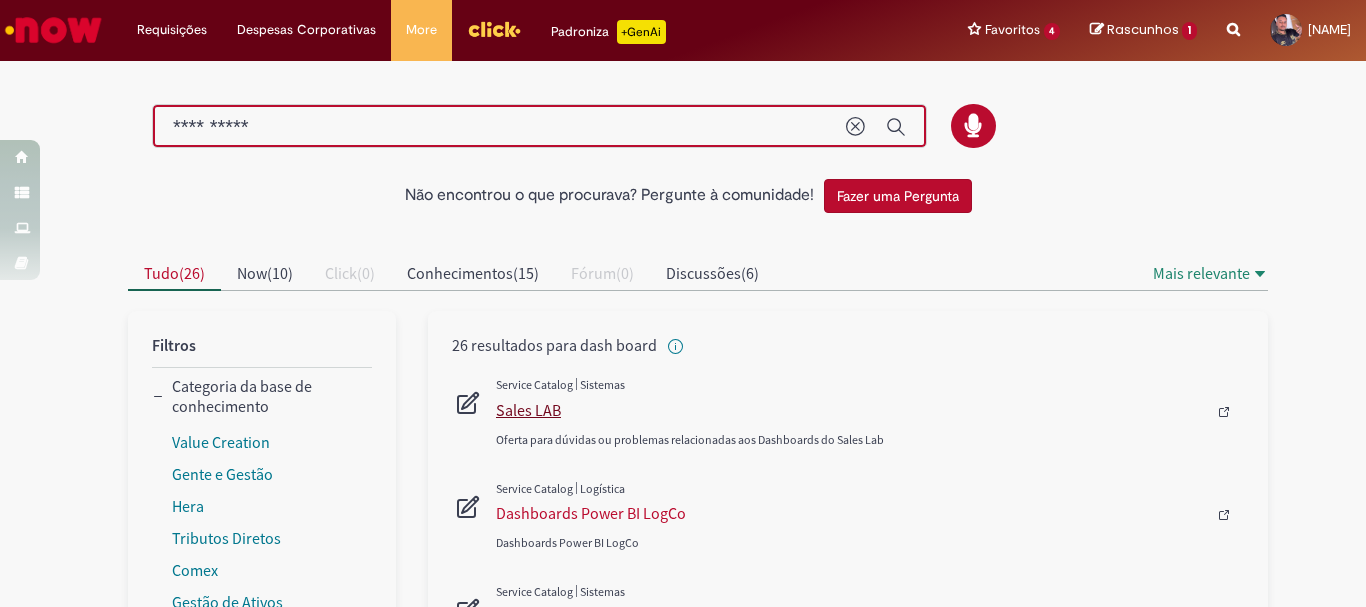 scroll, scrollTop: 100, scrollLeft: 0, axis: vertical 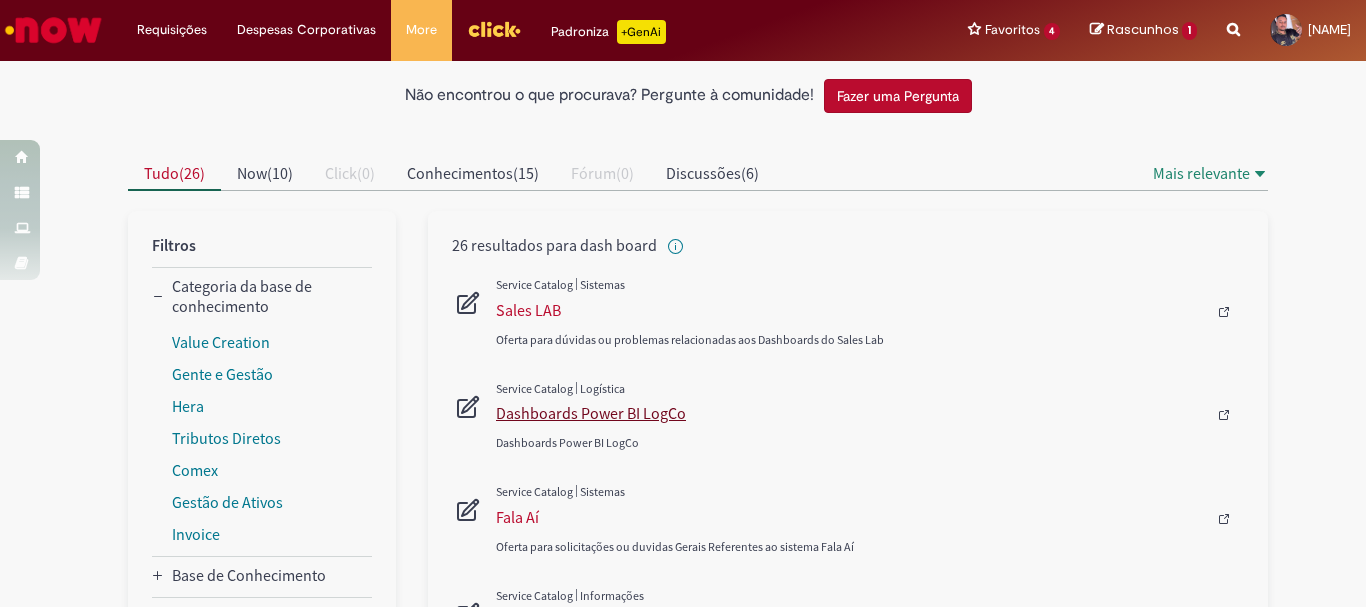 click on "Dashboards Power BI LogCo" at bounding box center (851, 413) 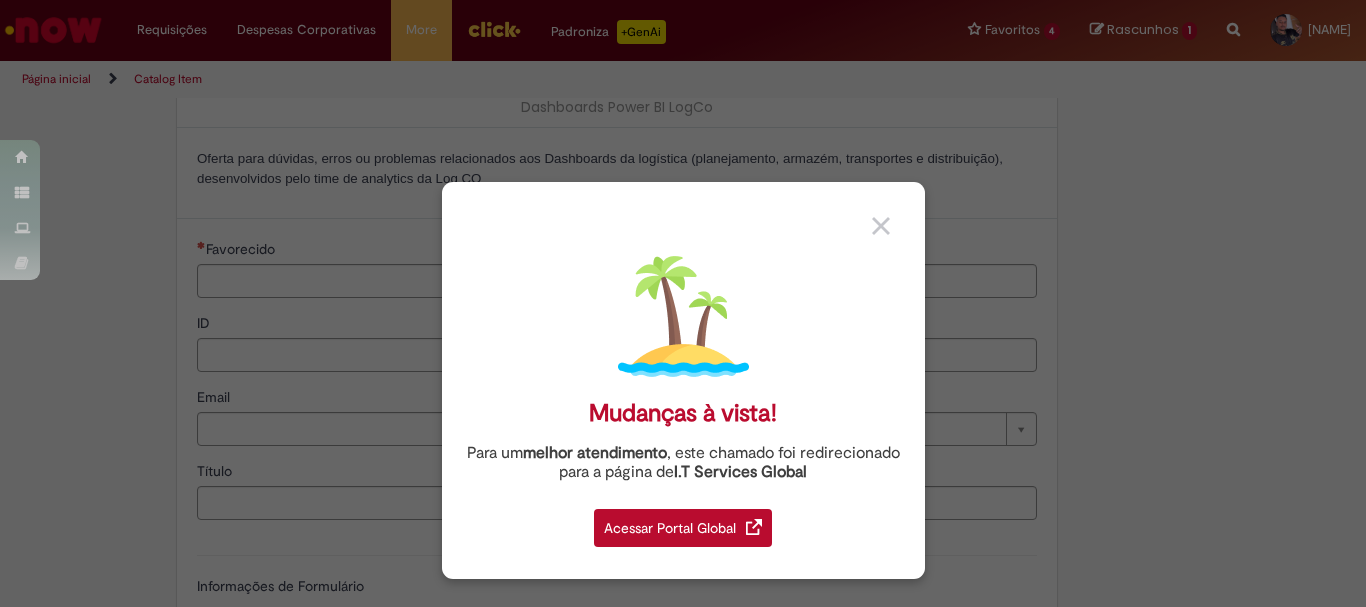 type on "********" 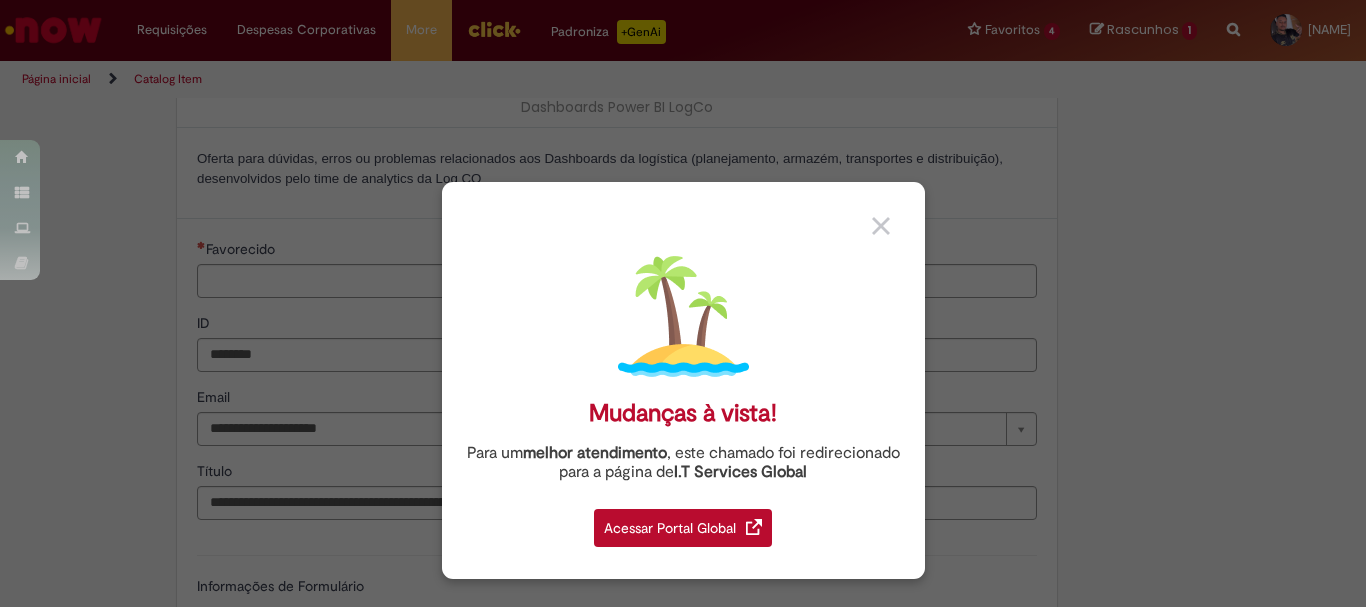 scroll, scrollTop: 0, scrollLeft: 0, axis: both 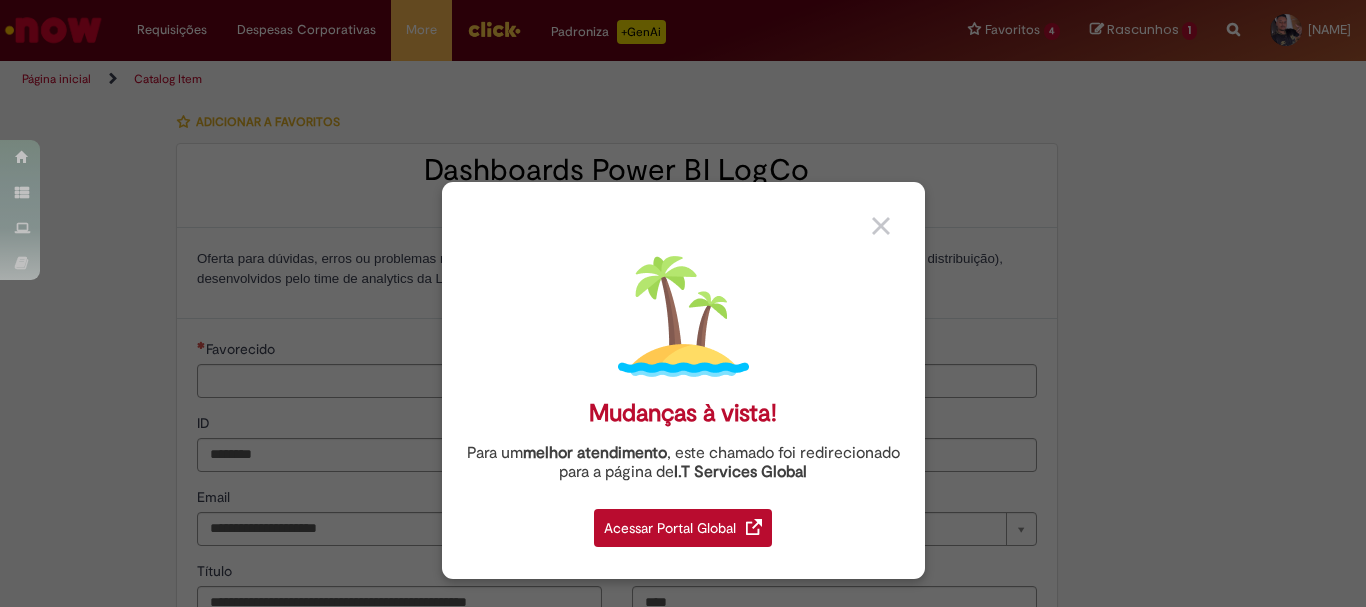 type on "**********" 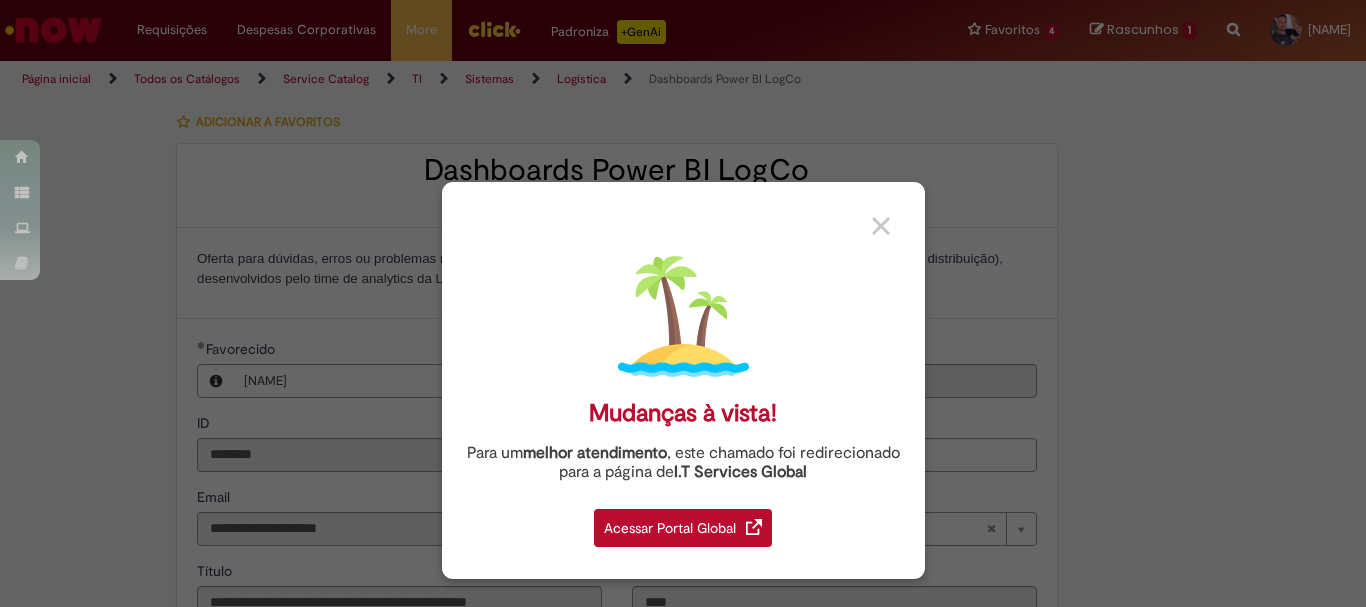 click on "Acessar Portal Global" at bounding box center (683, 528) 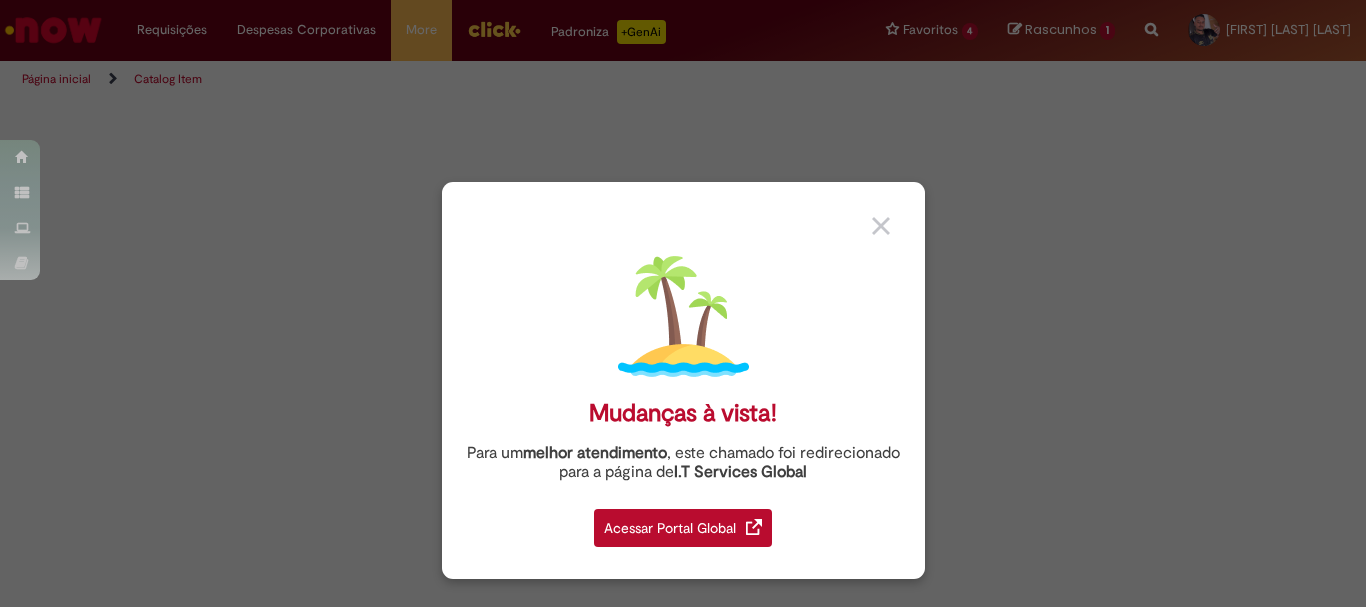 scroll, scrollTop: 0, scrollLeft: 0, axis: both 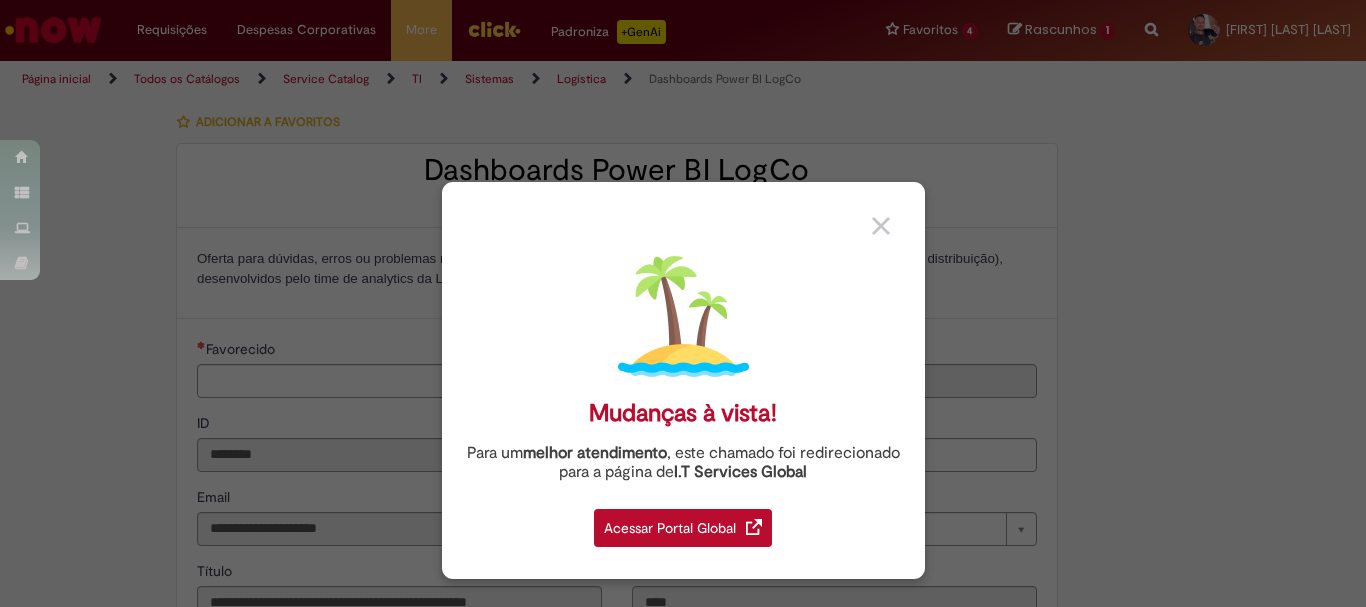 type on "**********" 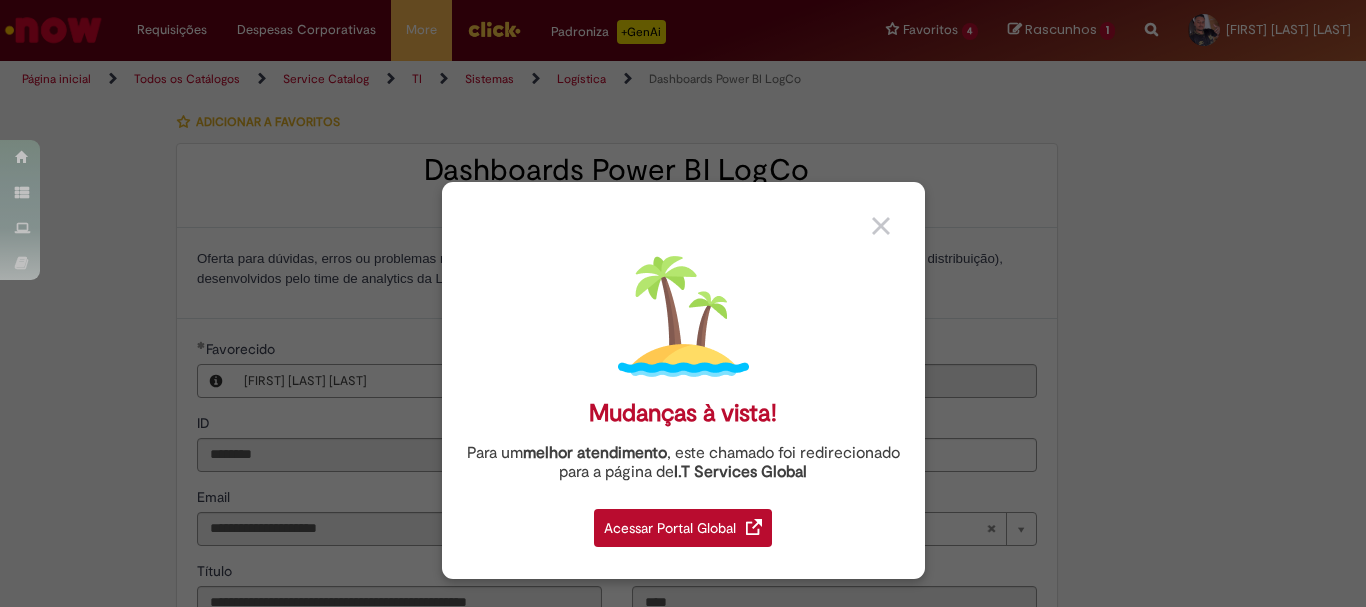 click on "Mudanças à vista!
Para um  melhor atendimento , este chamado foi redirecionado para a página de  I.T Services Global
Acessar Portal Global" at bounding box center [683, 303] 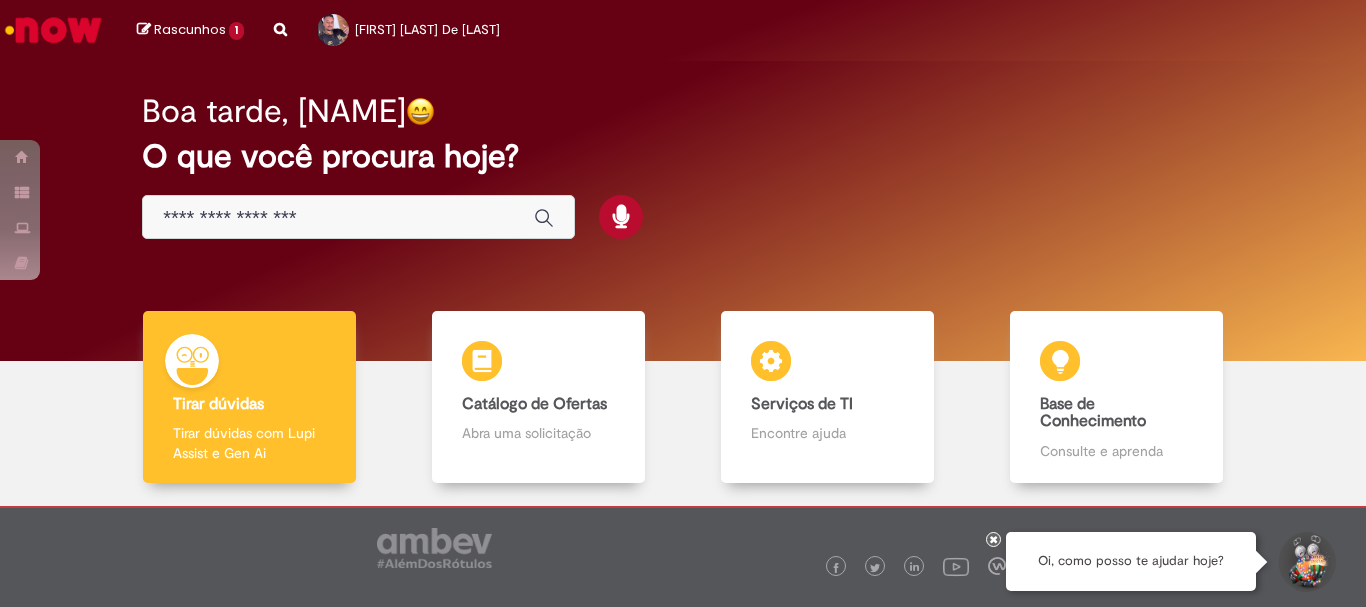 scroll, scrollTop: 0, scrollLeft: 0, axis: both 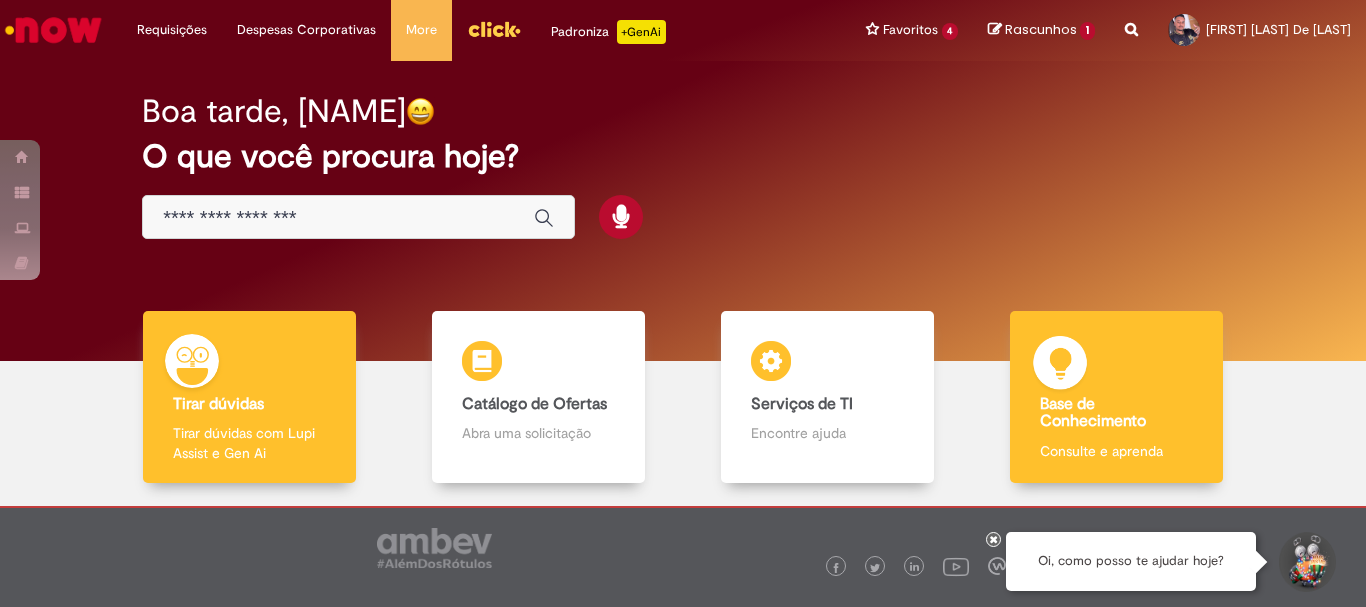 click on "Base de Conhecimento
Base de Conhecimento
Consulte e aprenda" at bounding box center [1116, 397] 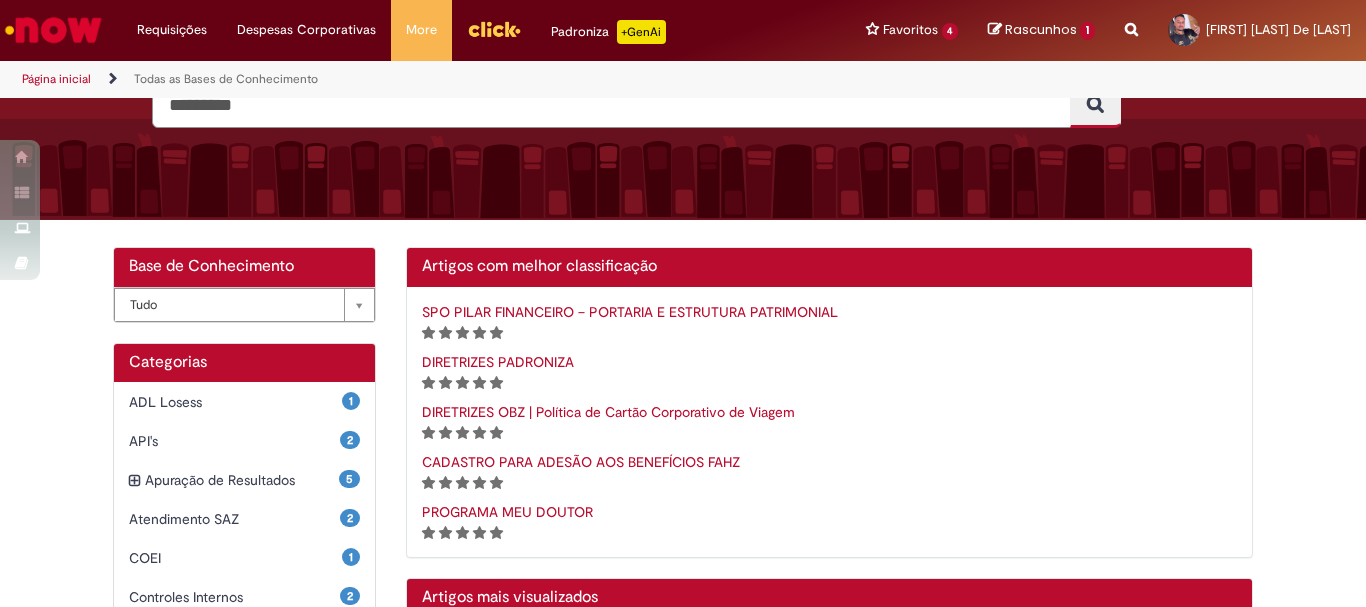 scroll, scrollTop: 300, scrollLeft: 0, axis: vertical 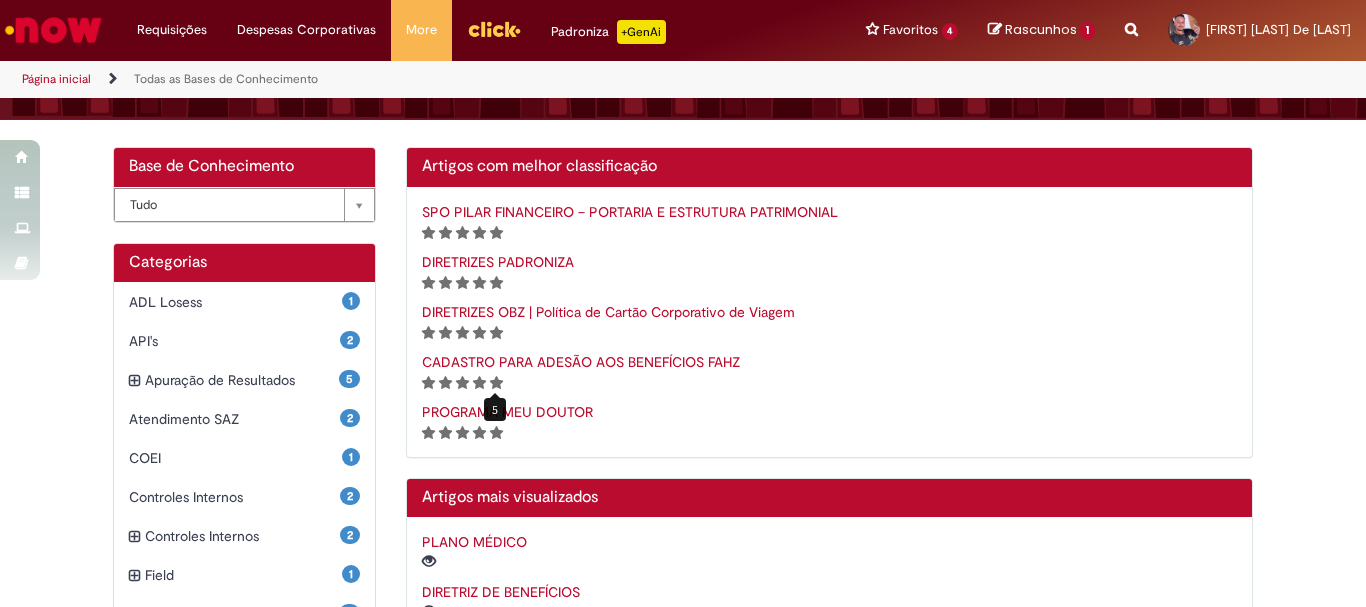 click at bounding box center (496, 383) 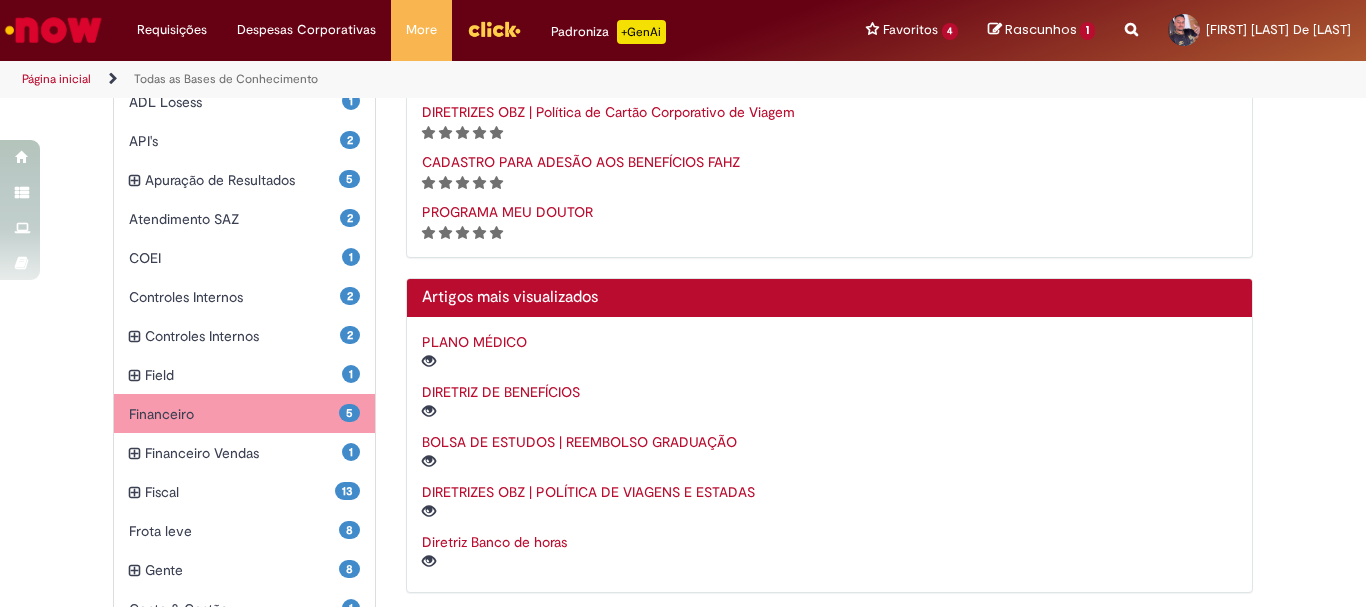 scroll, scrollTop: 600, scrollLeft: 0, axis: vertical 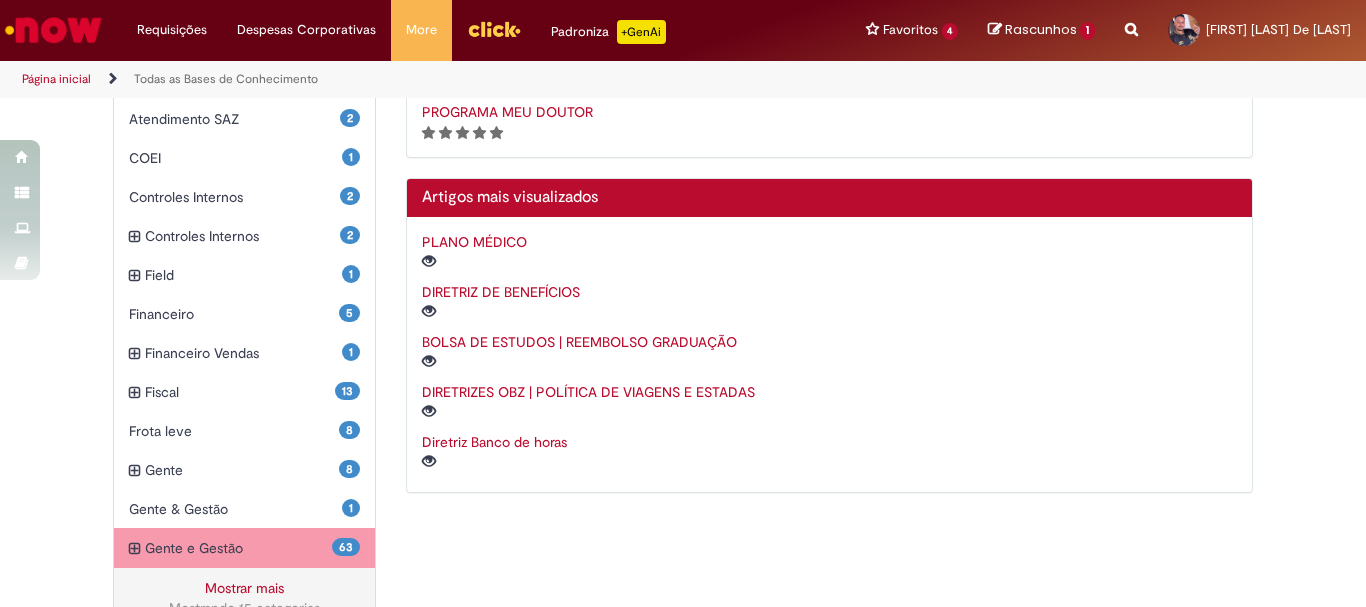 click on "63
Gente e  Gestão
Itens" at bounding box center [244, 548] 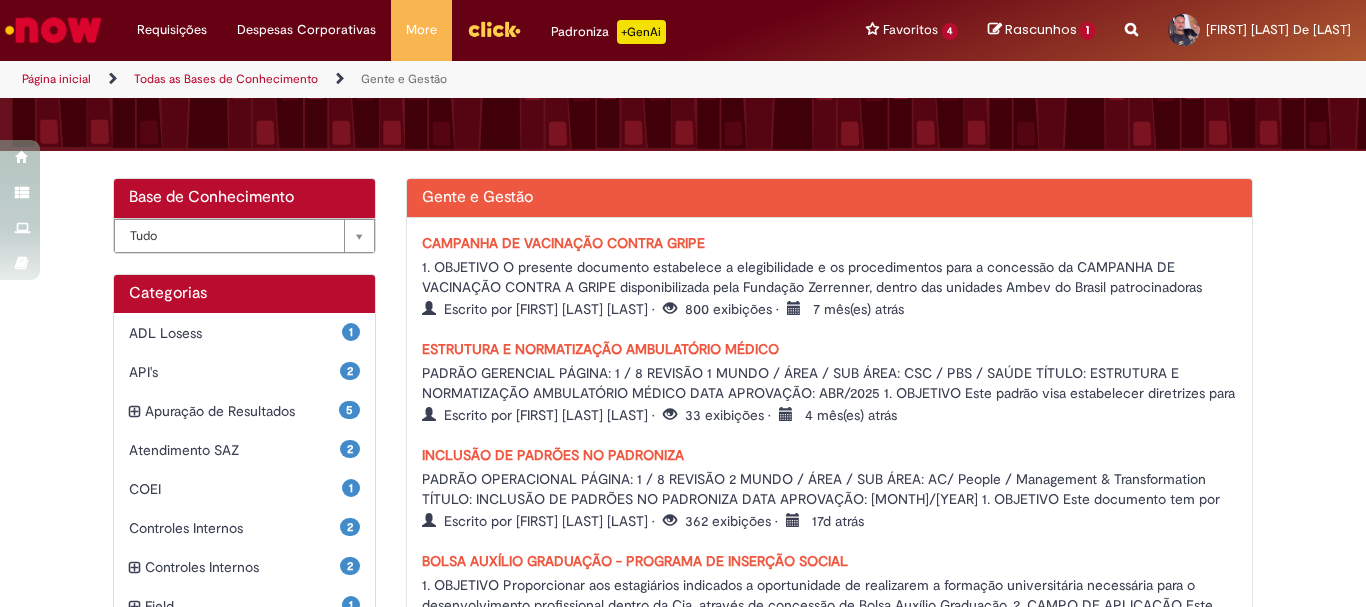 scroll, scrollTop: 0, scrollLeft: 0, axis: both 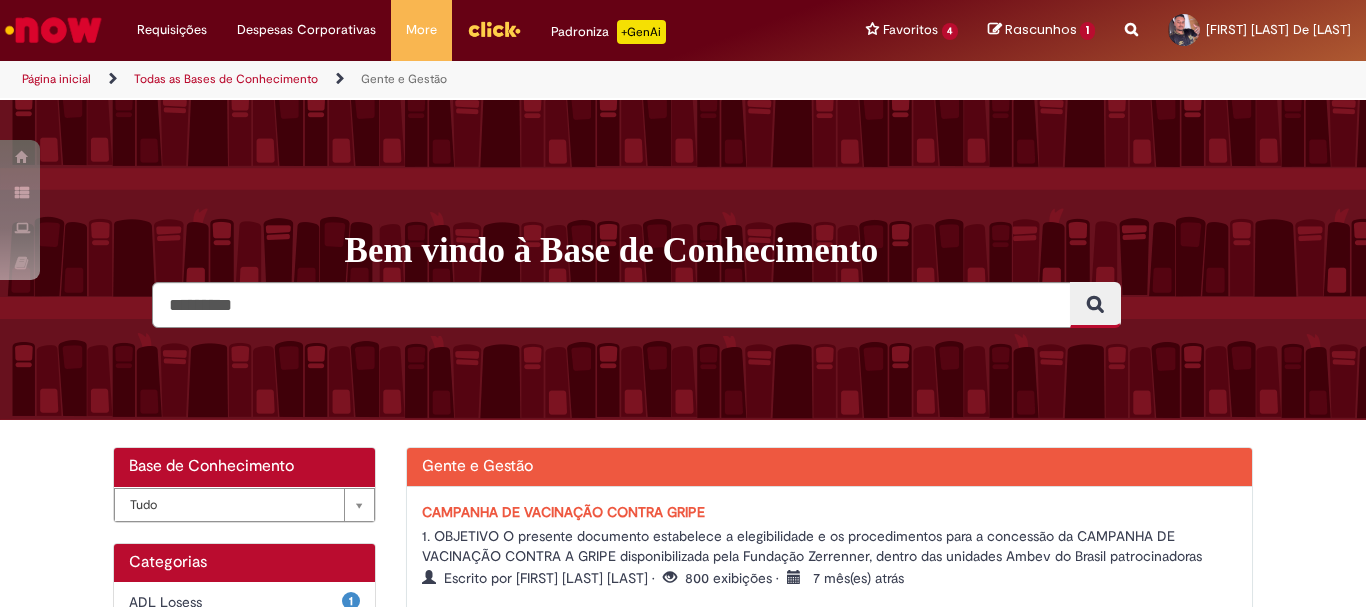 click on "Rascunhos" at bounding box center [1041, 29] 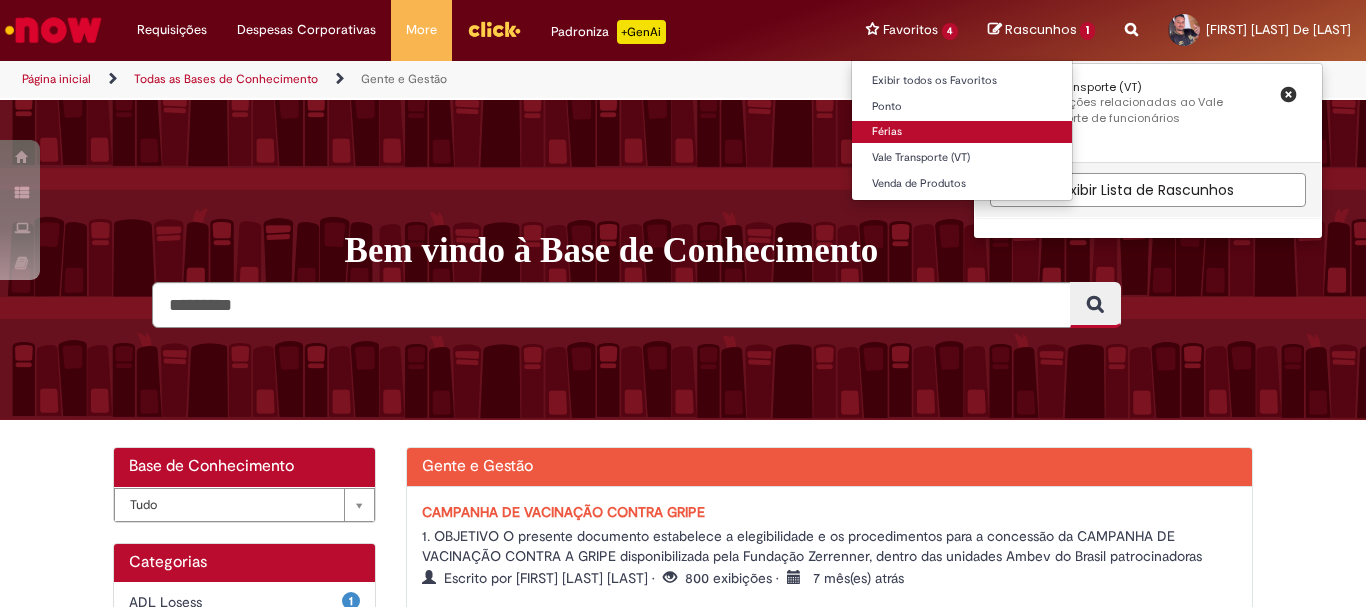 click on "Férias" at bounding box center [962, 132] 